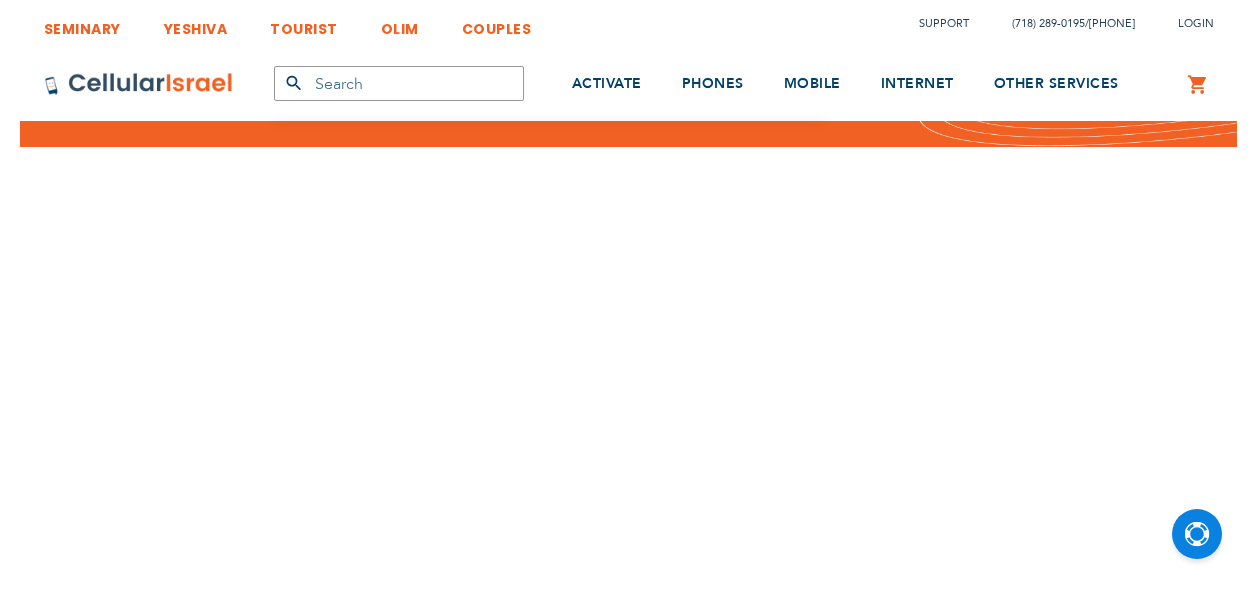 scroll, scrollTop: 0, scrollLeft: 0, axis: both 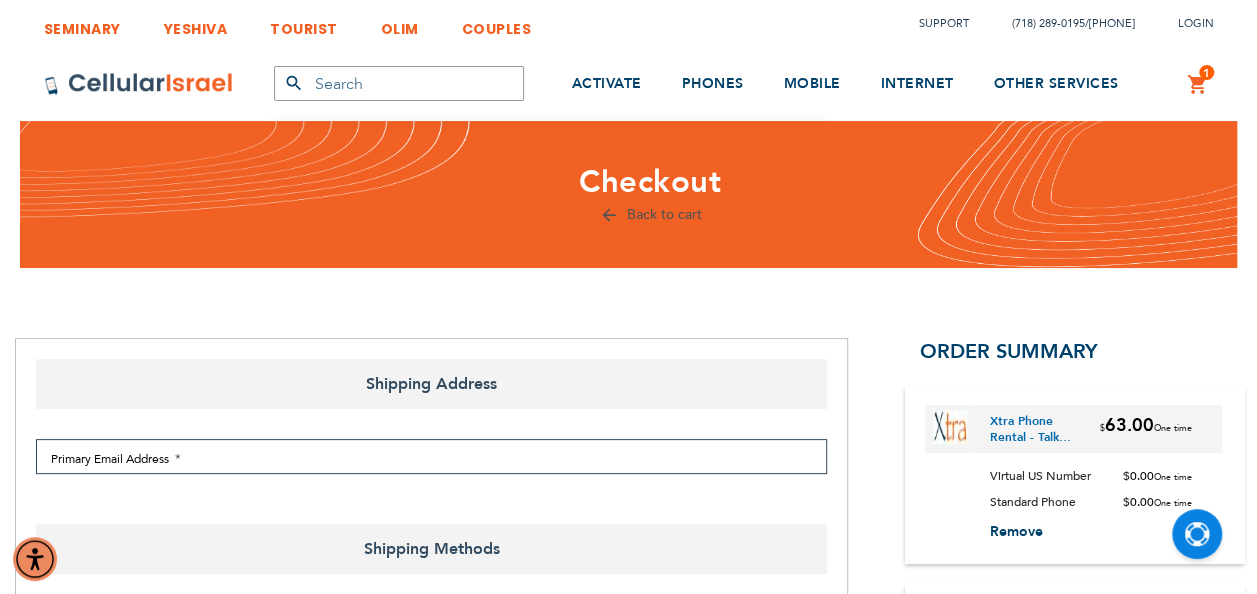 select on "US" 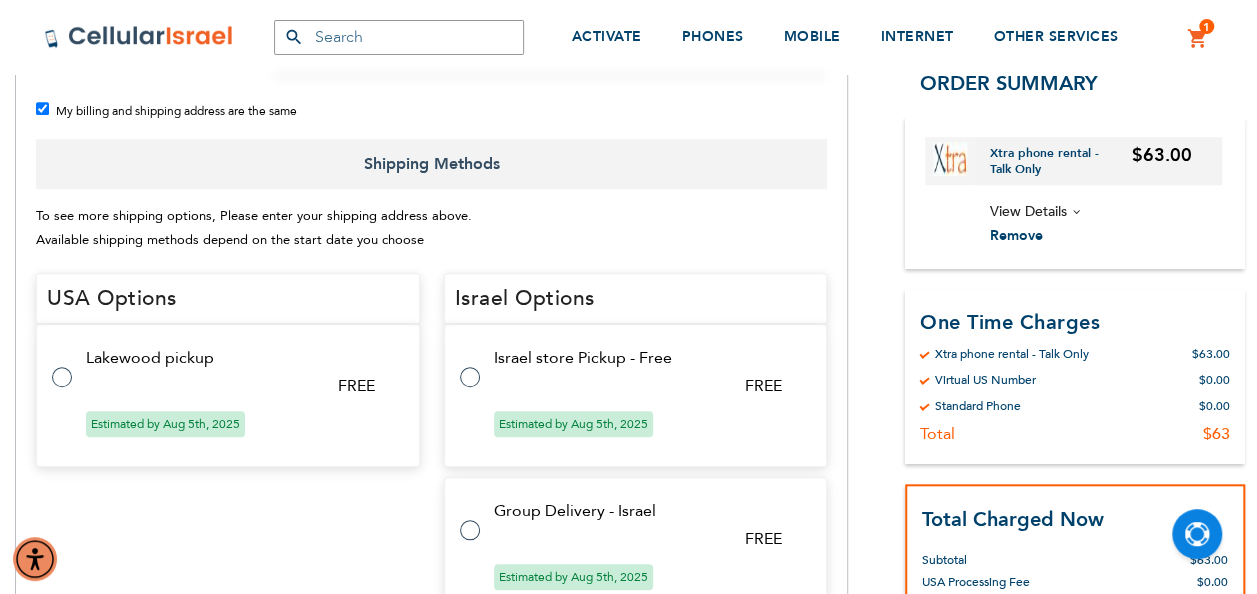 scroll, scrollTop: 816, scrollLeft: 0, axis: vertical 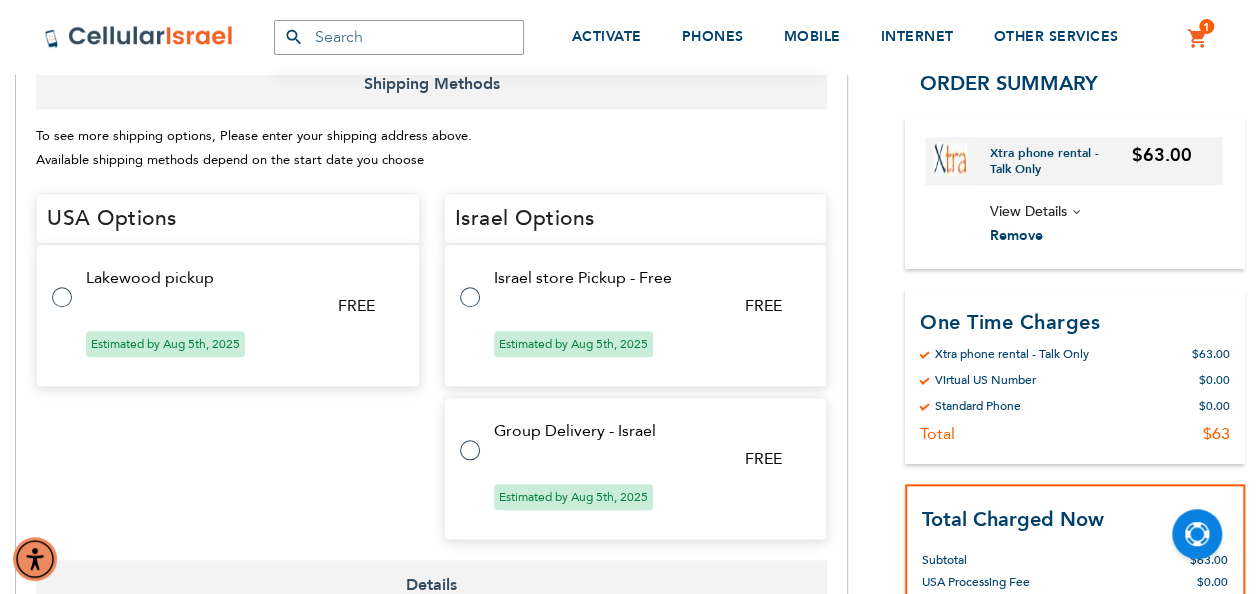 click at bounding box center [480, 285] 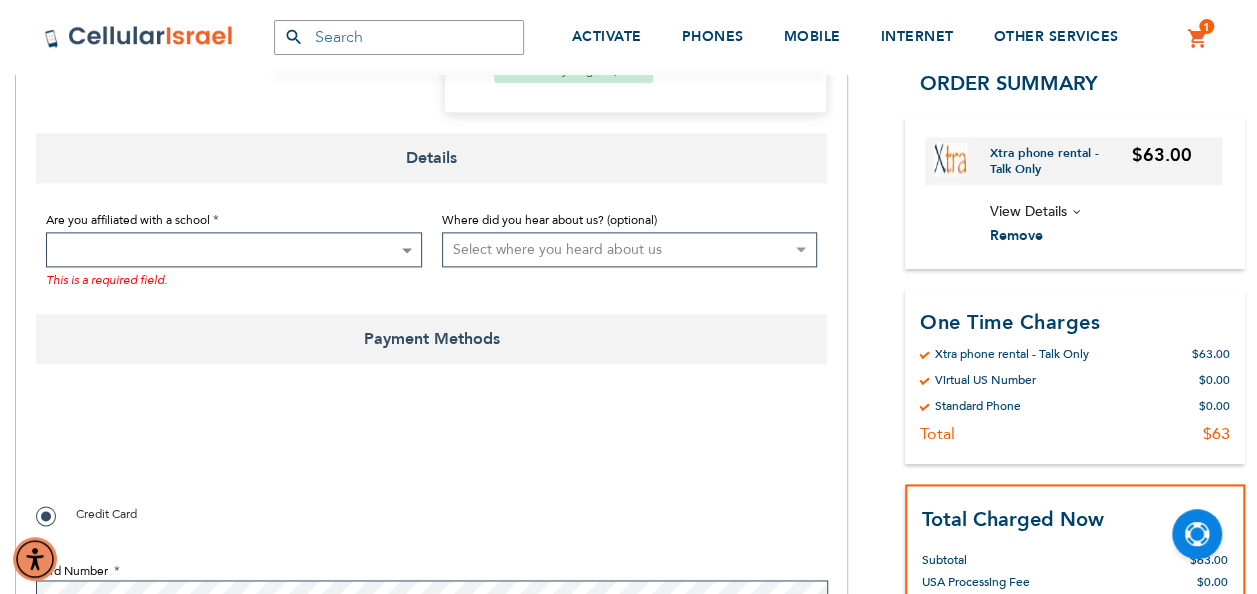 scroll, scrollTop: 1203, scrollLeft: 0, axis: vertical 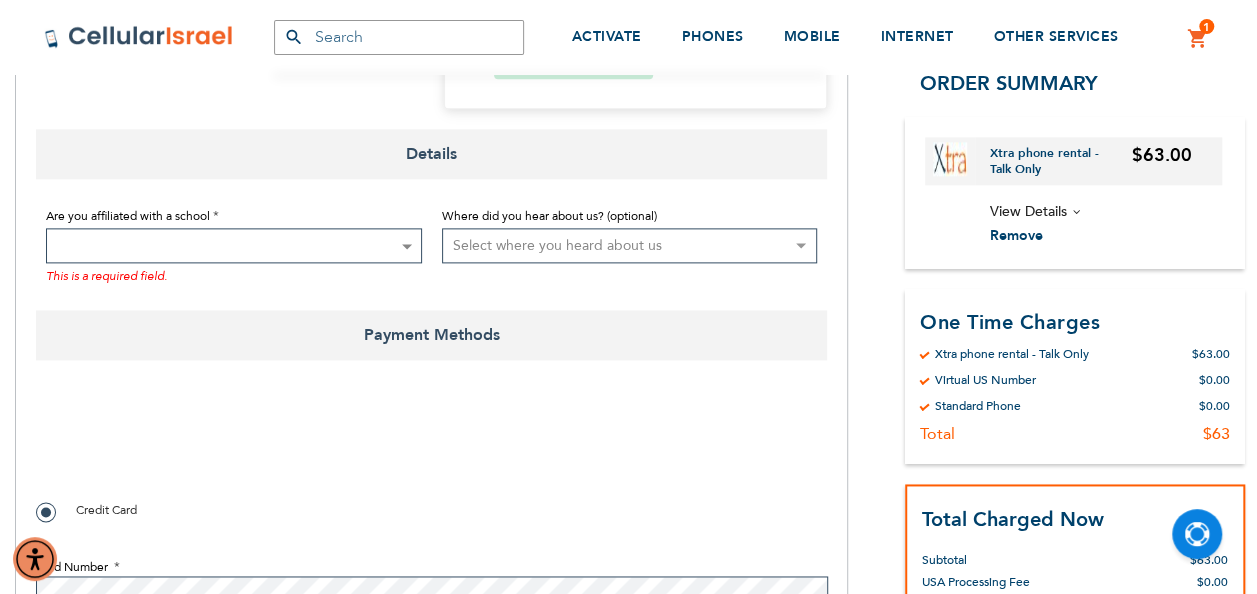 click at bounding box center [234, 245] 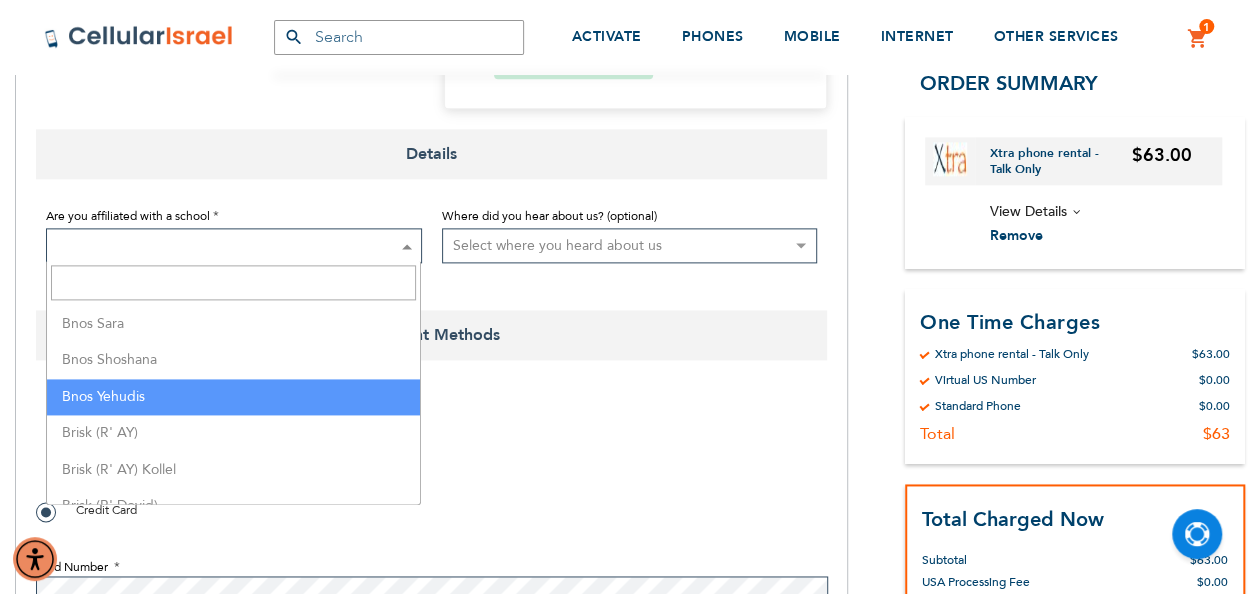 scroll, scrollTop: 1008, scrollLeft: 0, axis: vertical 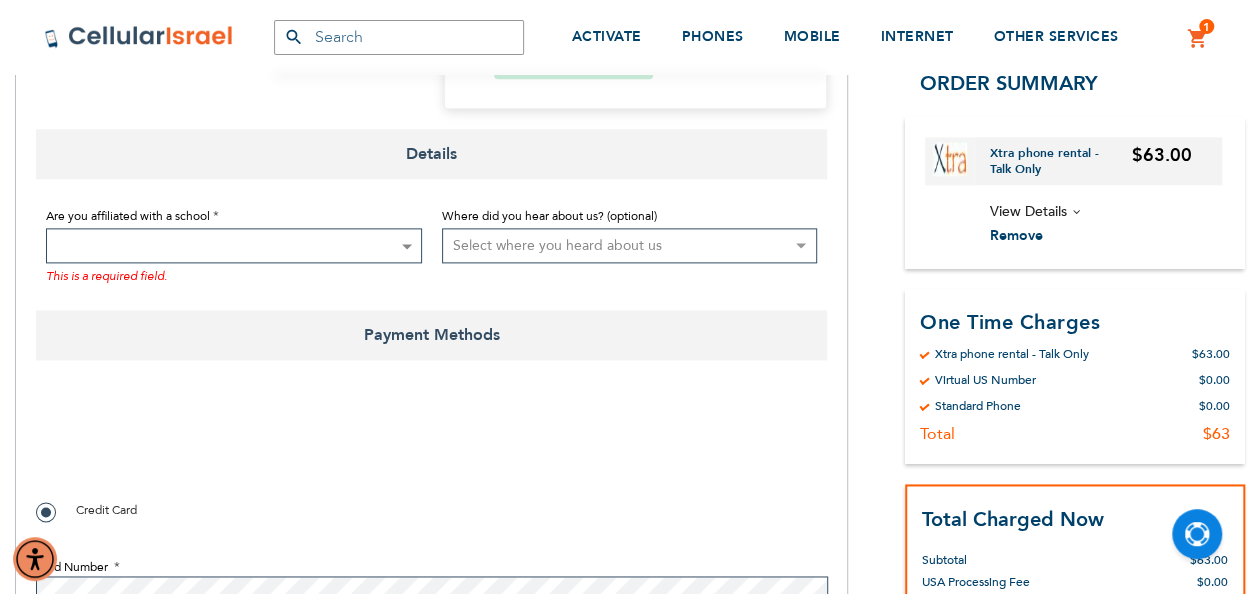 click at bounding box center (431, 444) 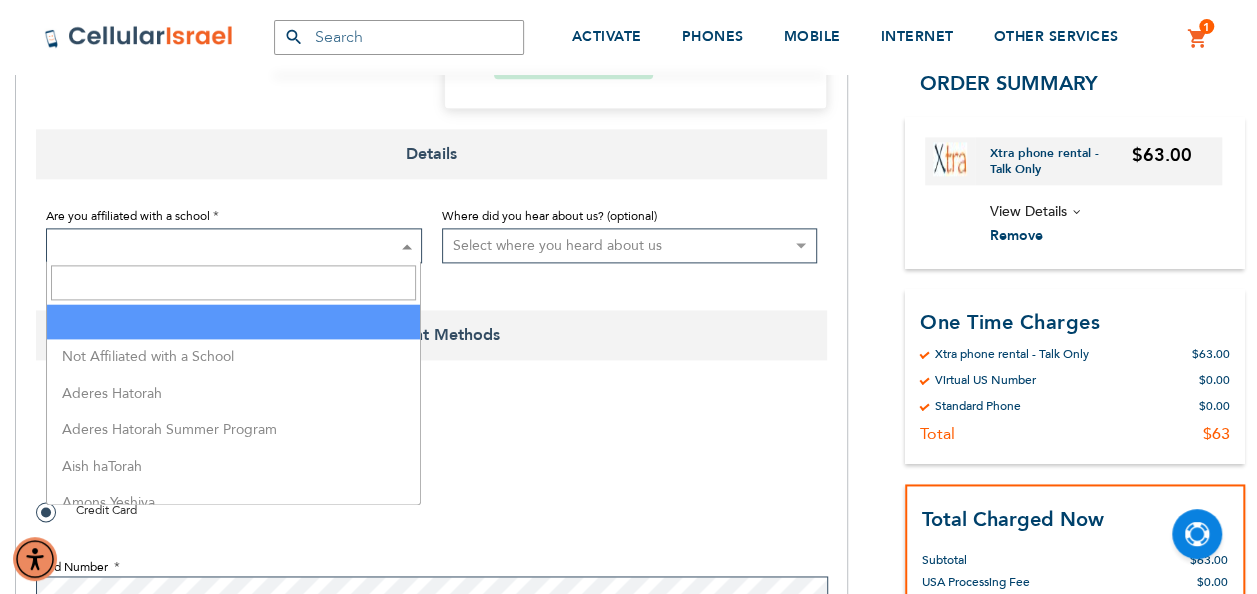 click at bounding box center [234, 245] 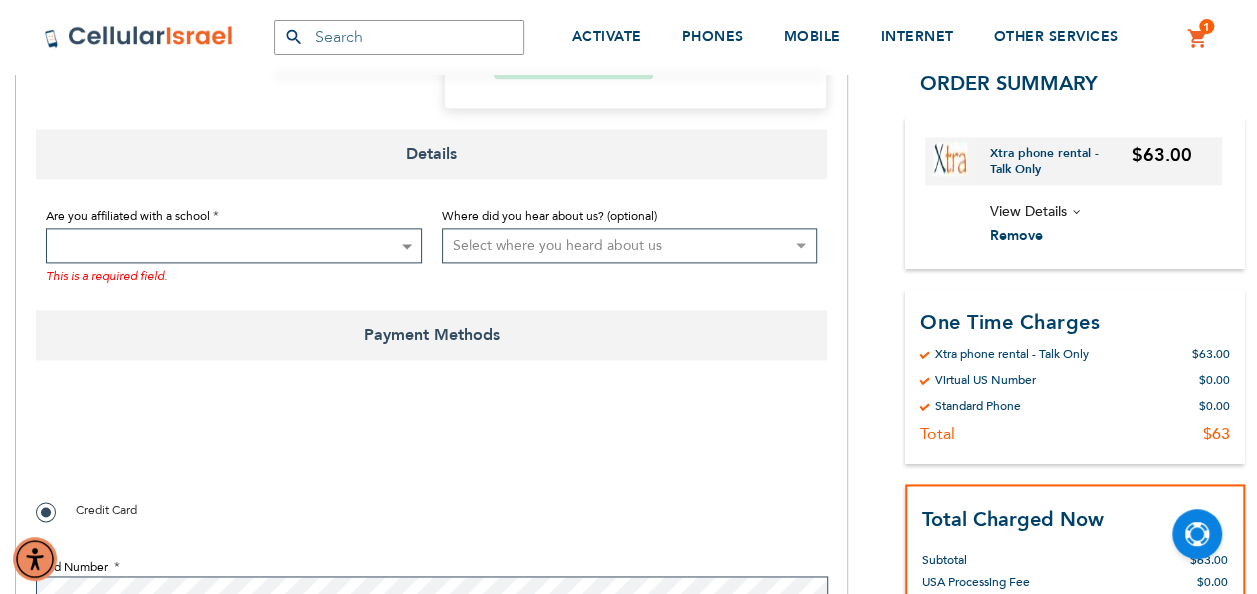 click at bounding box center (234, 245) 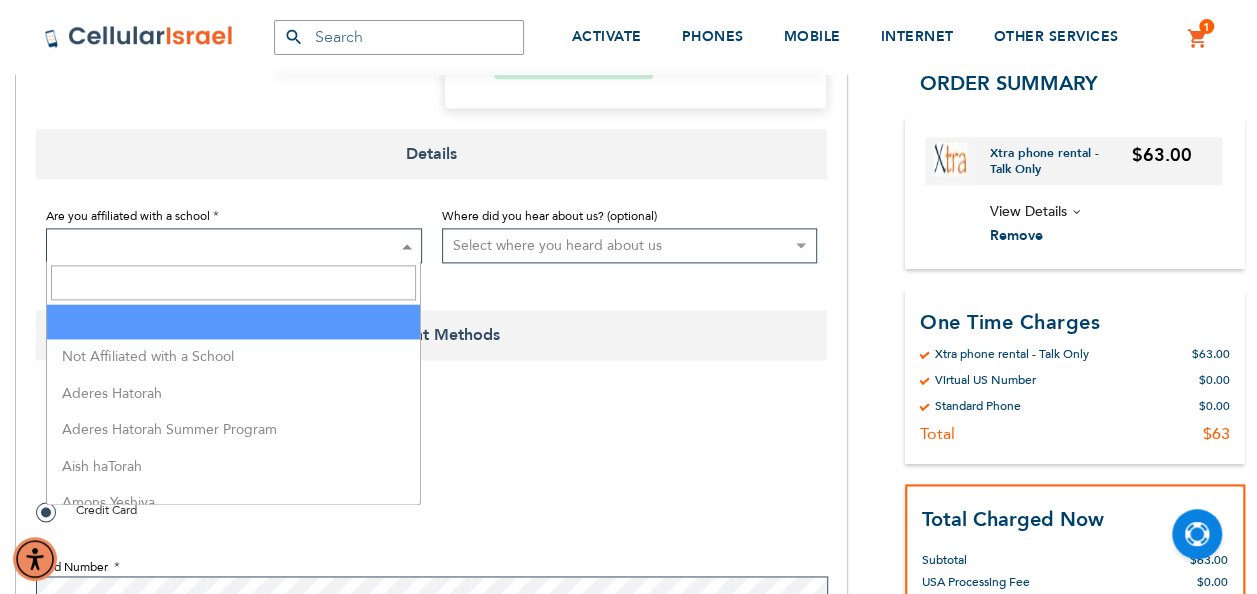 click at bounding box center [234, 245] 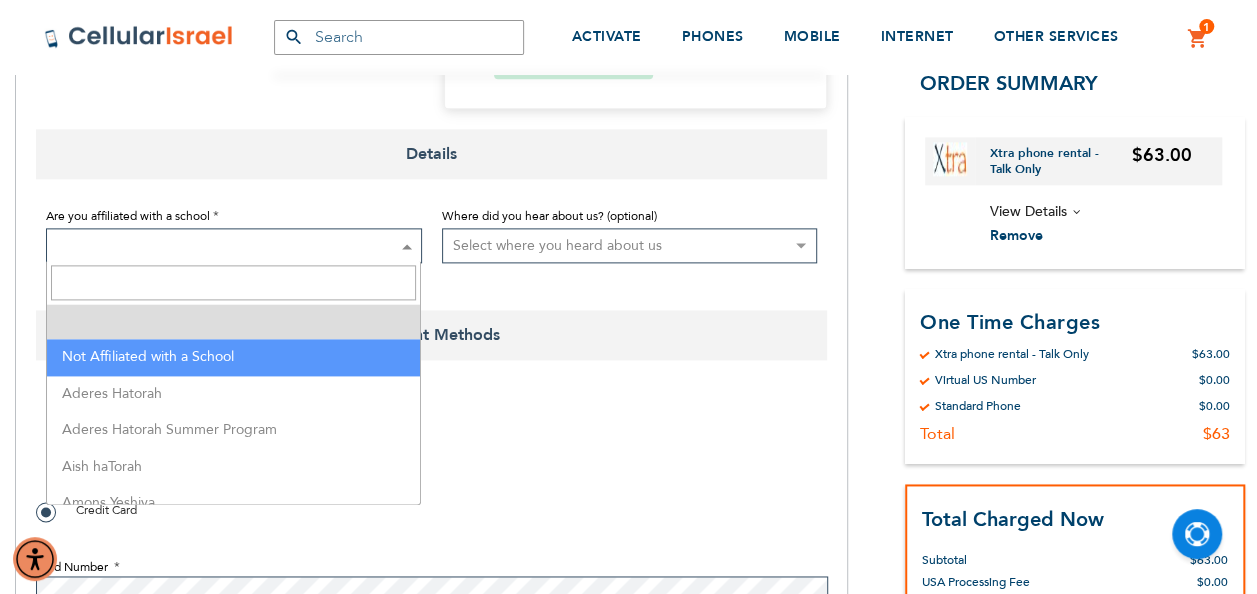 select on "199" 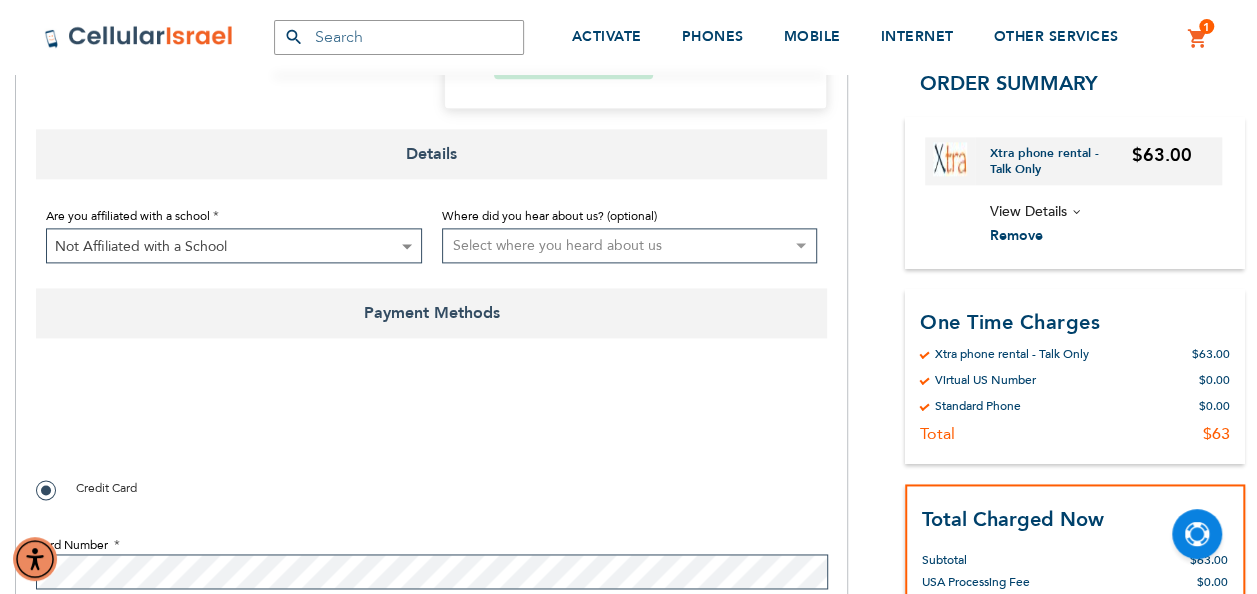 checkbox on "true" 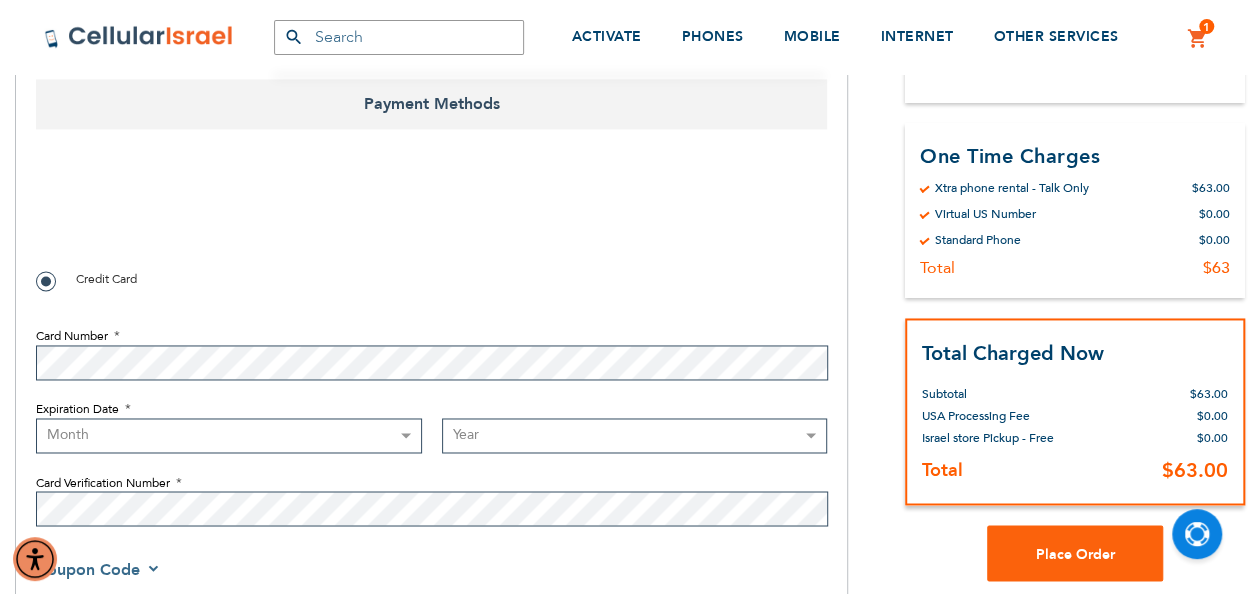 scroll, scrollTop: 1413, scrollLeft: 0, axis: vertical 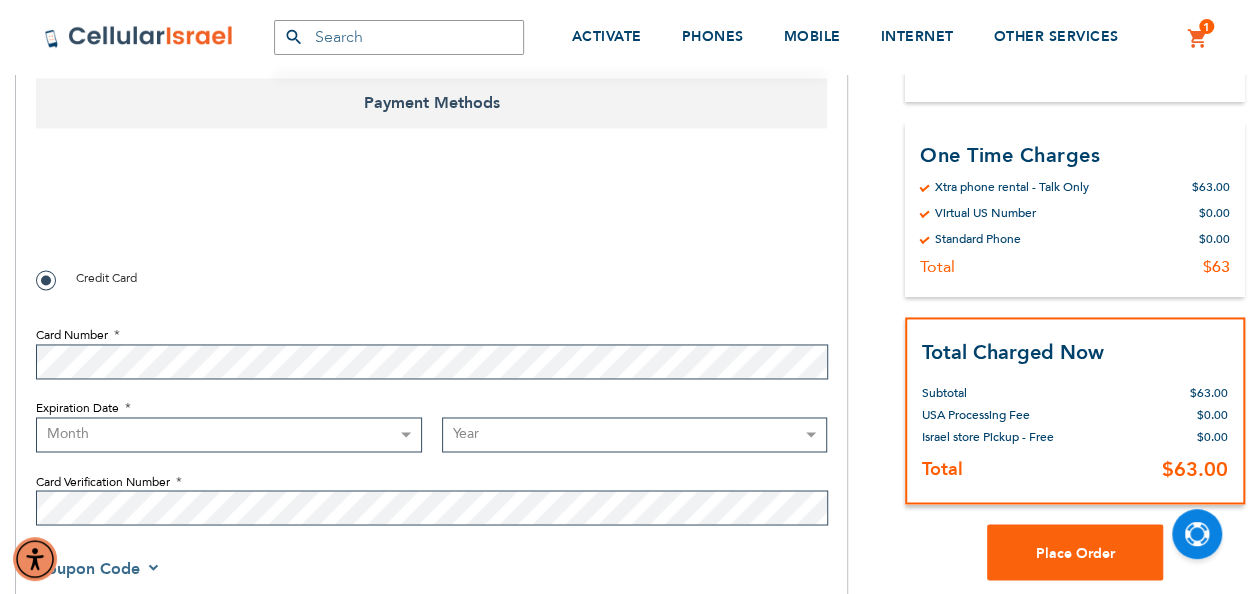 click on "Month 01 - January 02 - February 03 - March 04 - April 05 - May 06 - June 07 - July 08 - August 09 - September 10 - October 11 - November 12 - December" at bounding box center (229, 434) 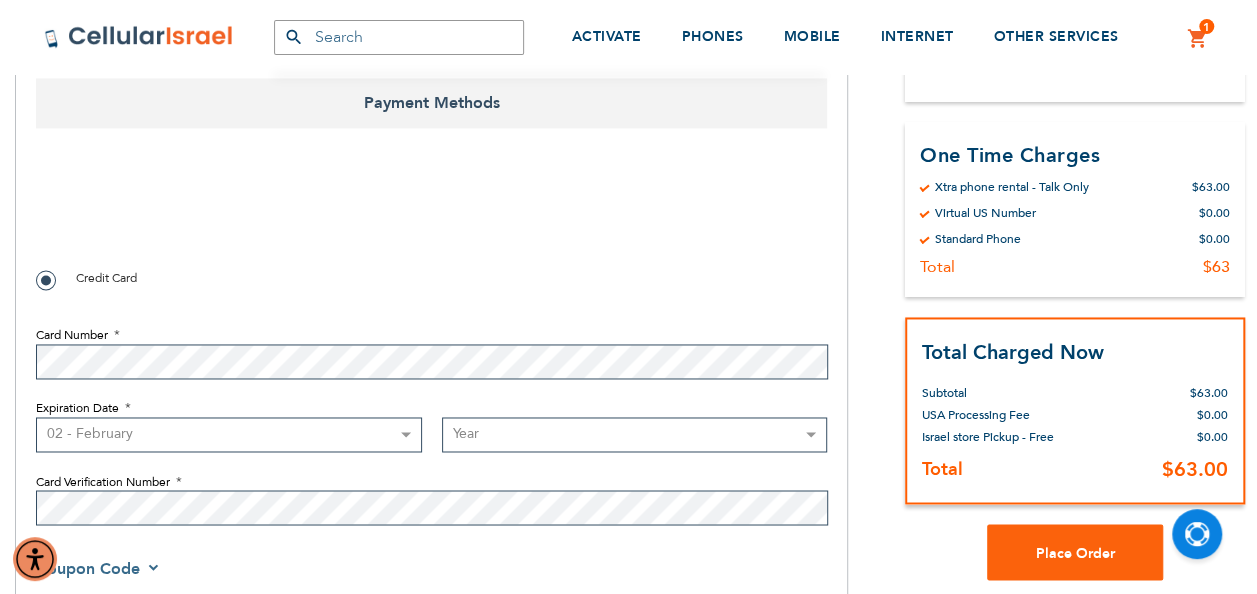 click on "Month 01 - January 02 - February 03 - March 04 - April 05 - May 06 - June 07 - July 08 - August 09 - September 10 - October 11 - November 12 - December" at bounding box center [229, 434] 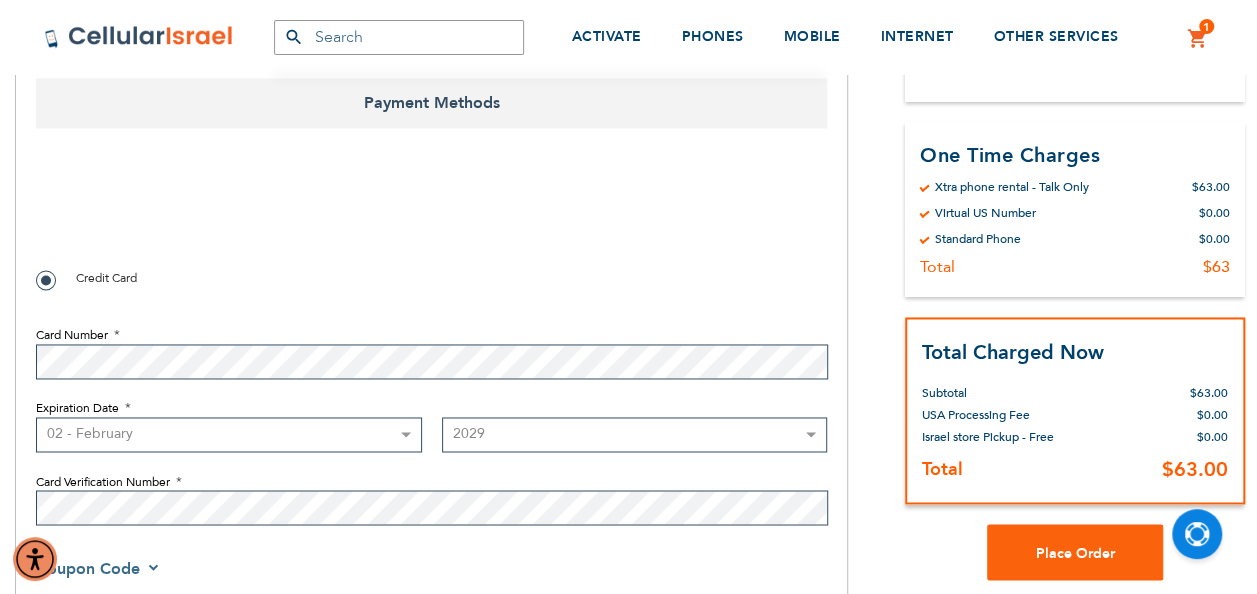 click on "Year 2025 2026 2027 2028 2029 2030 2031 2032 2033 2034 2035 2036 2037 2038 2039 2040" at bounding box center (635, 434) 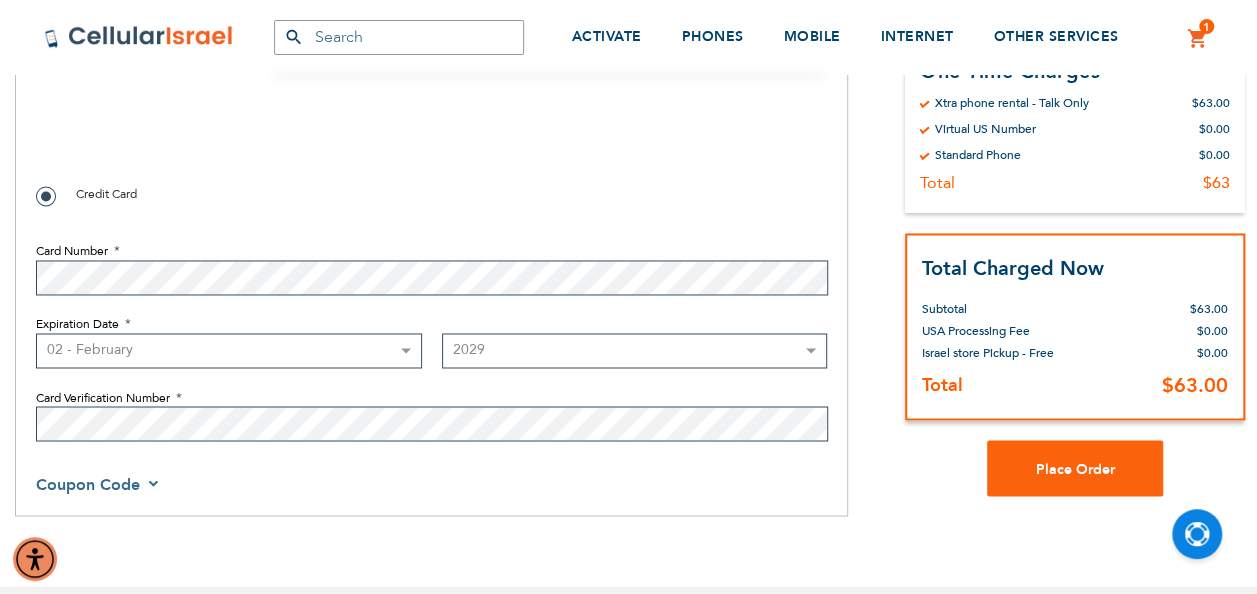 scroll, scrollTop: 1615, scrollLeft: 0, axis: vertical 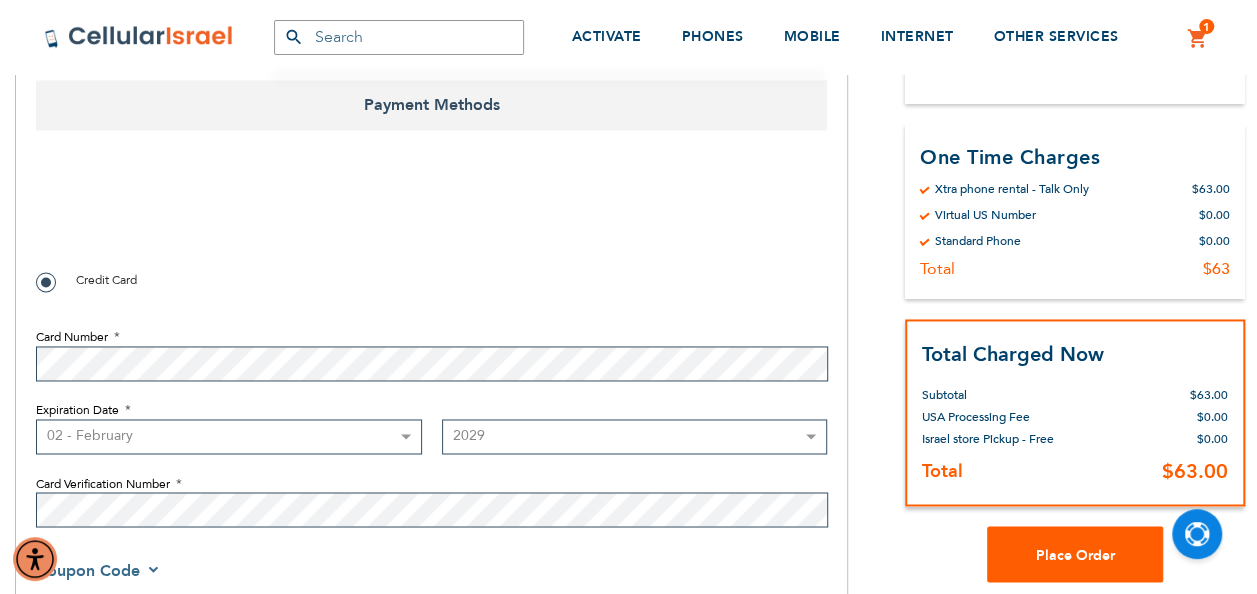 click on "Place Order" at bounding box center [1075, 554] 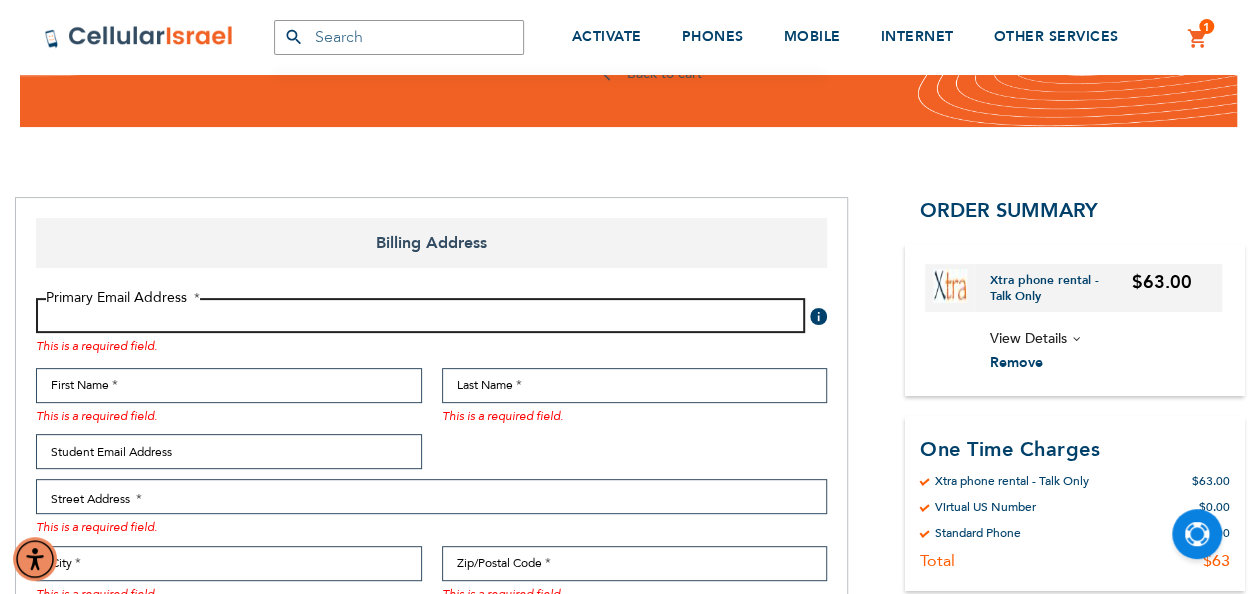 click on "Email Address" at bounding box center (420, 315) 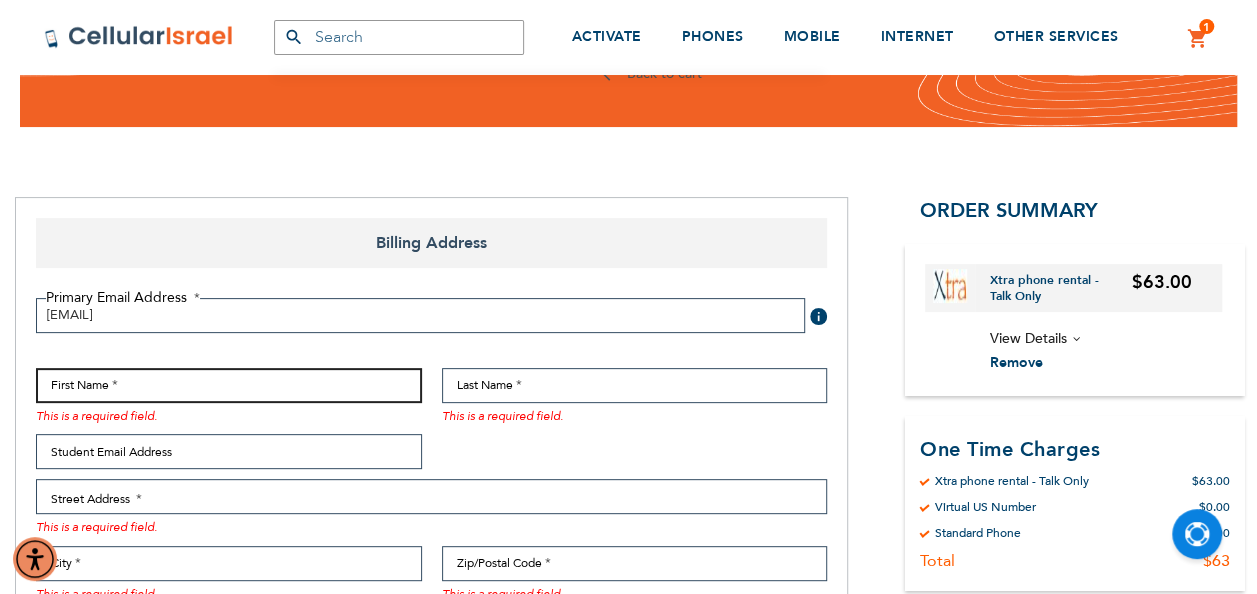 click on "First Name" at bounding box center [229, 385] 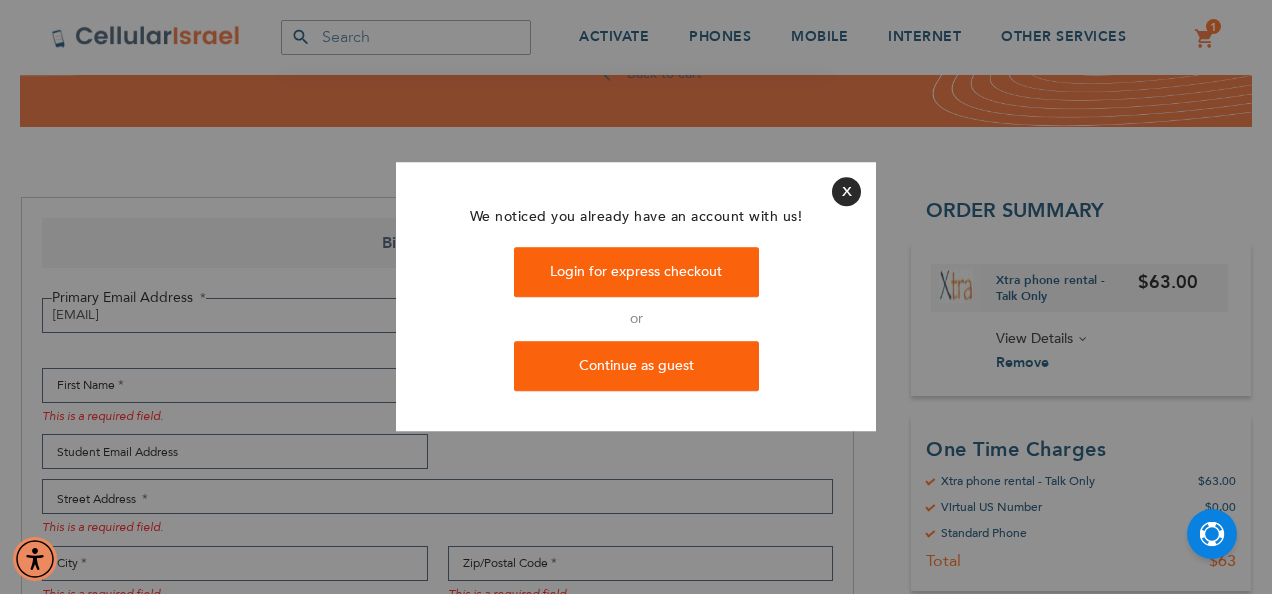click on "Close" at bounding box center [846, 191] 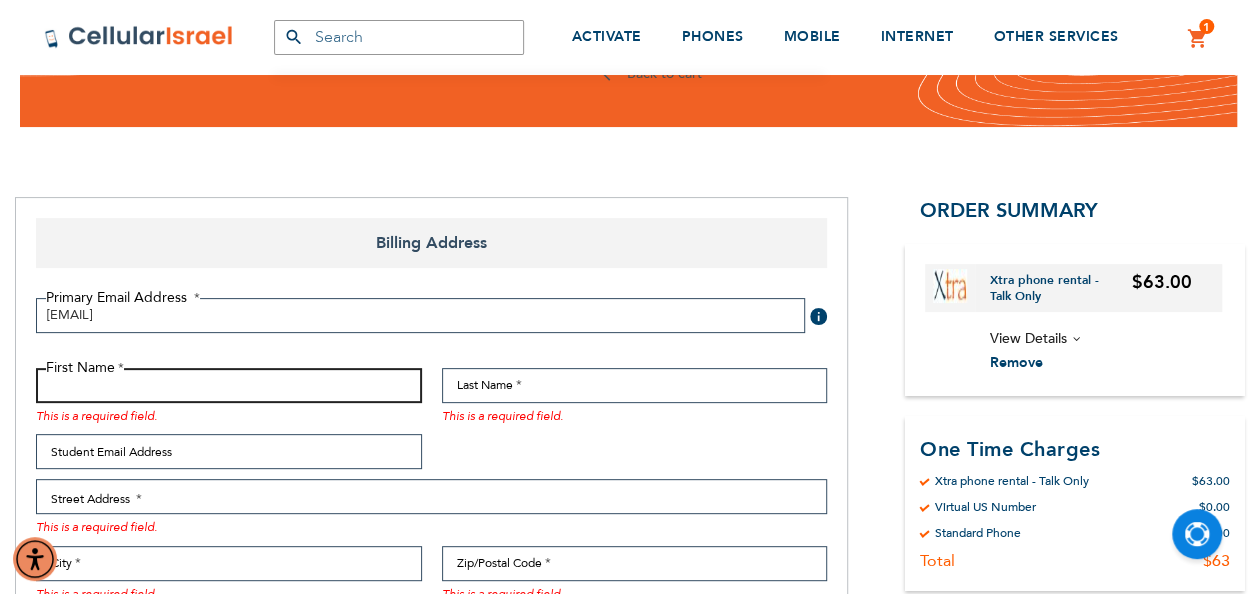 click on "First Name" at bounding box center [229, 385] 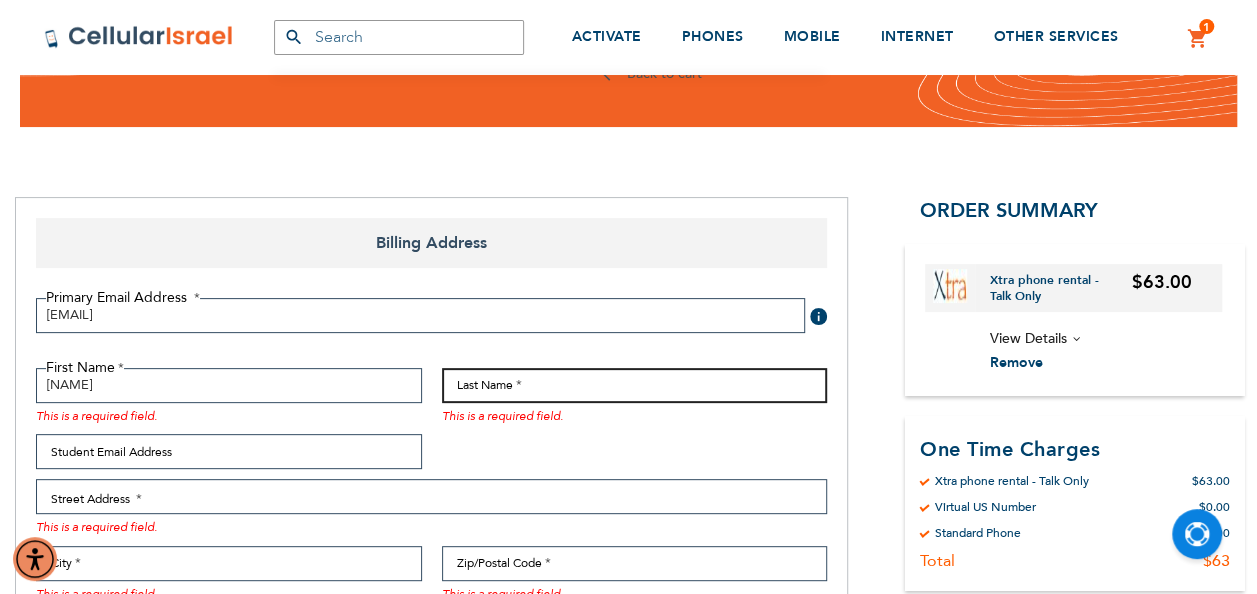 type on "FRIEDMAN" 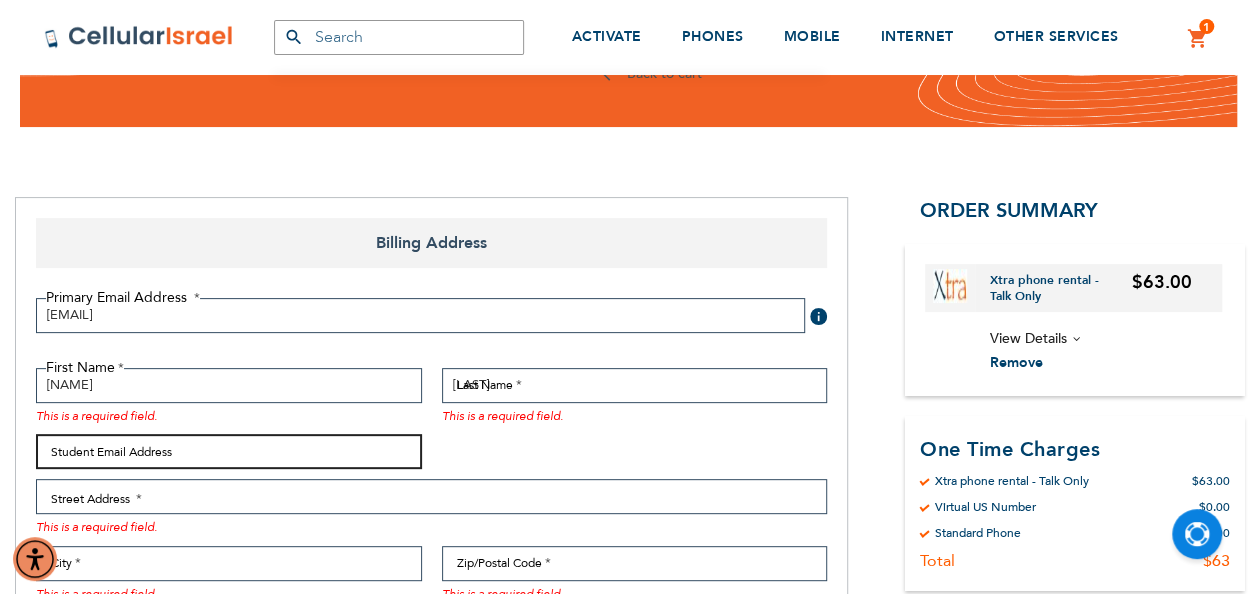 type on "saramandel04@gmail.com" 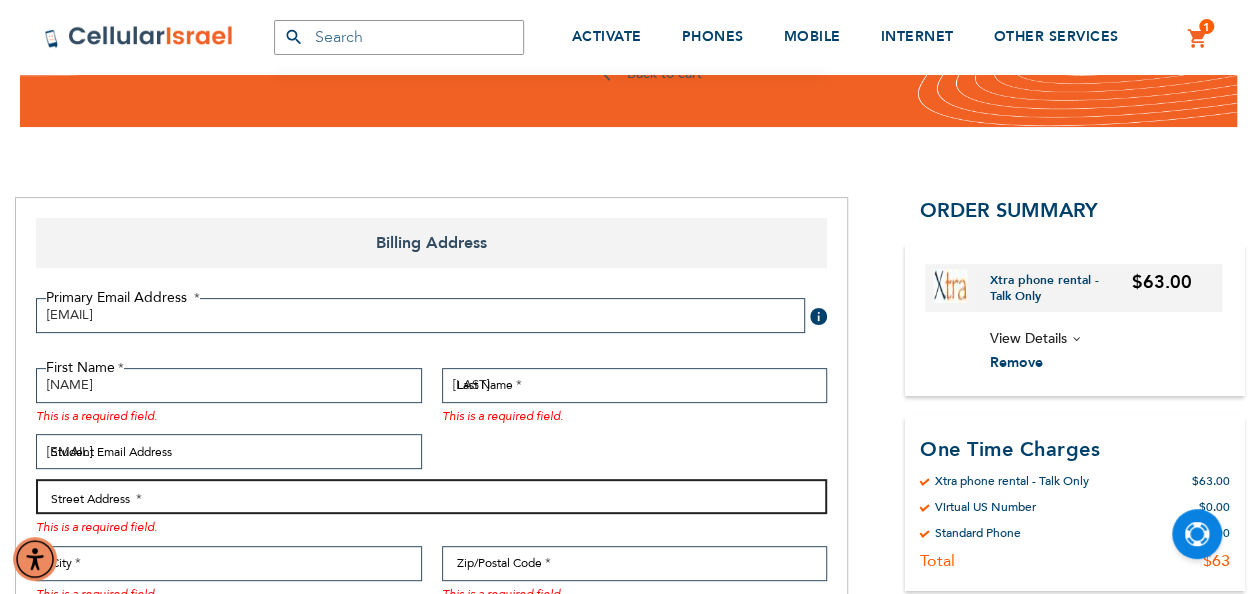 type on "52 madison ave" 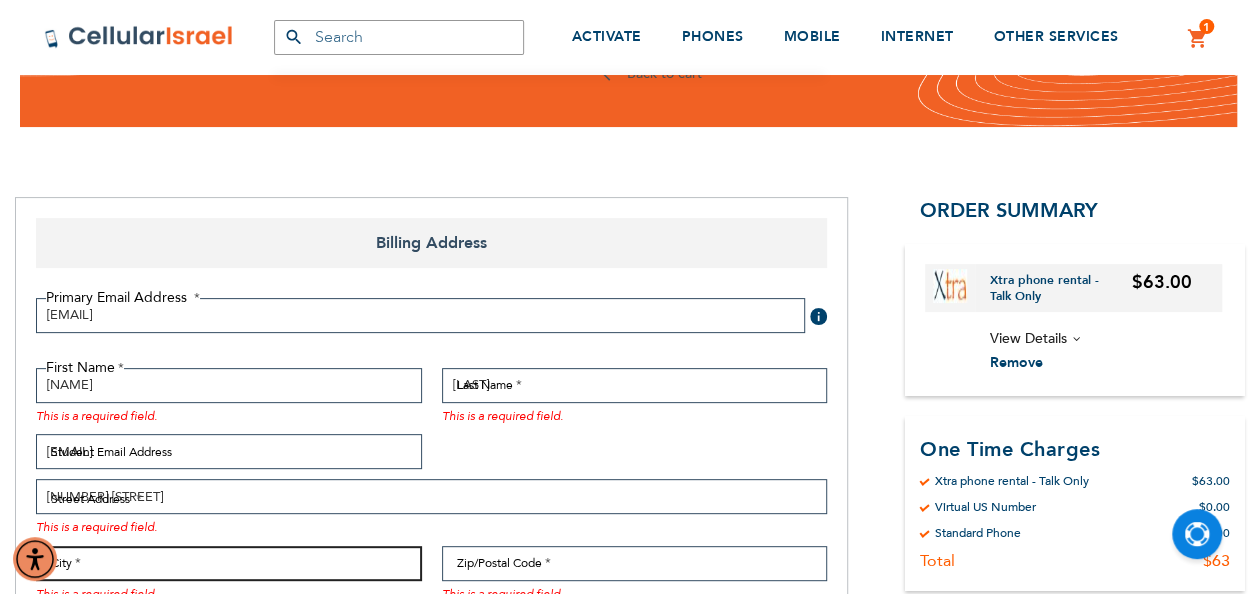 type on "Lakewood" 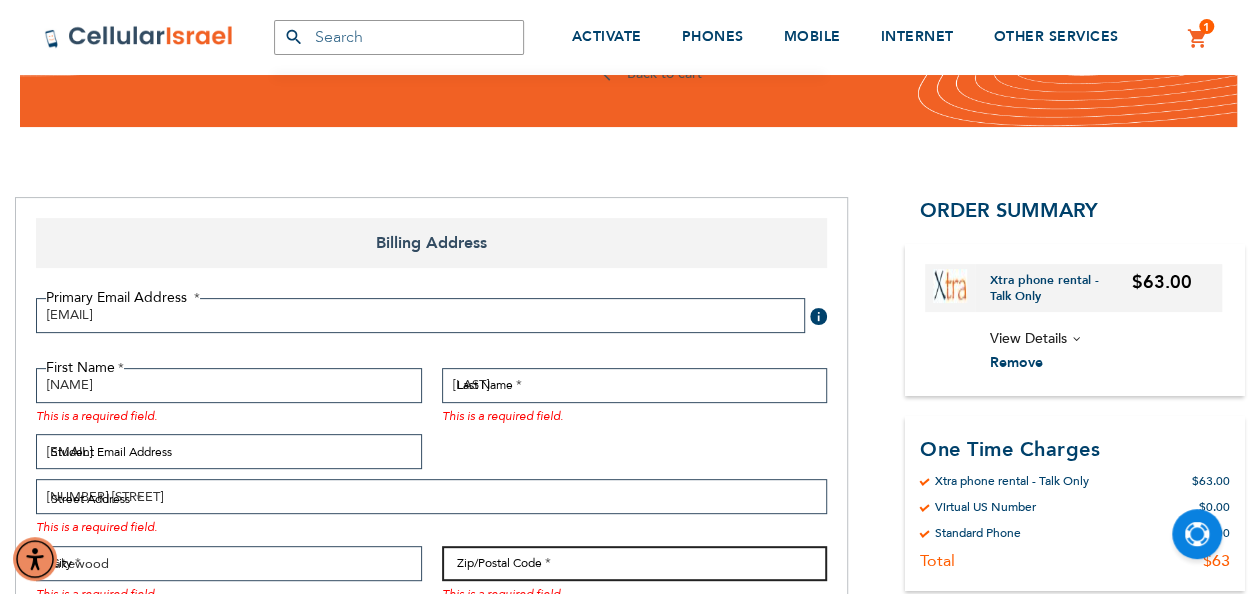 type on "08701" 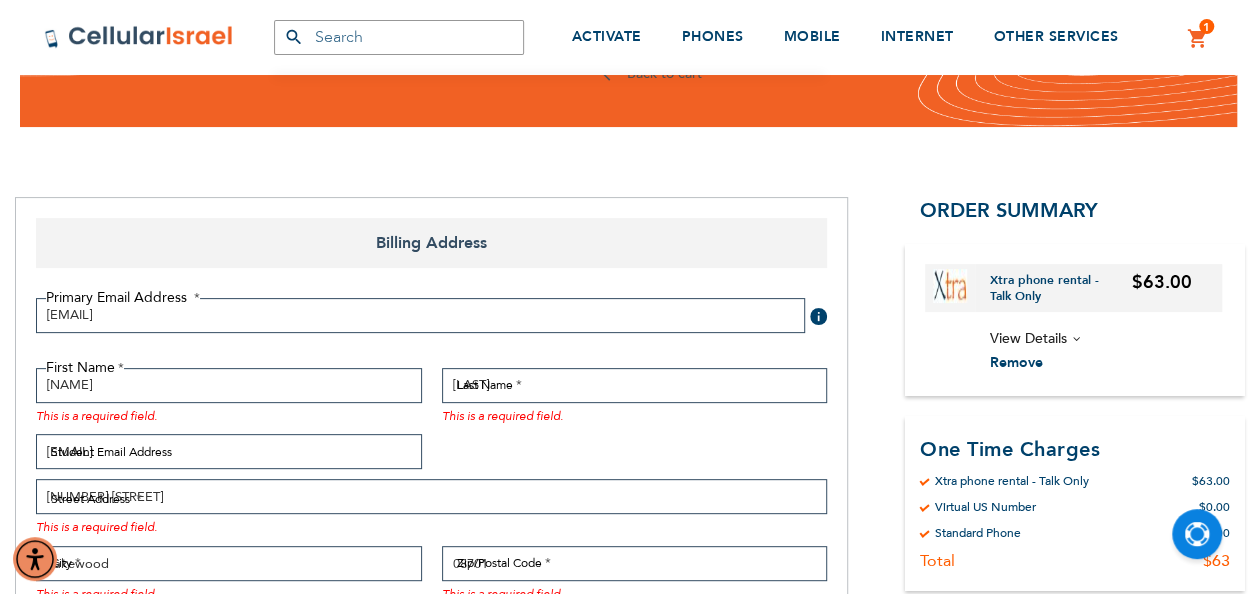 type on "7329660441" 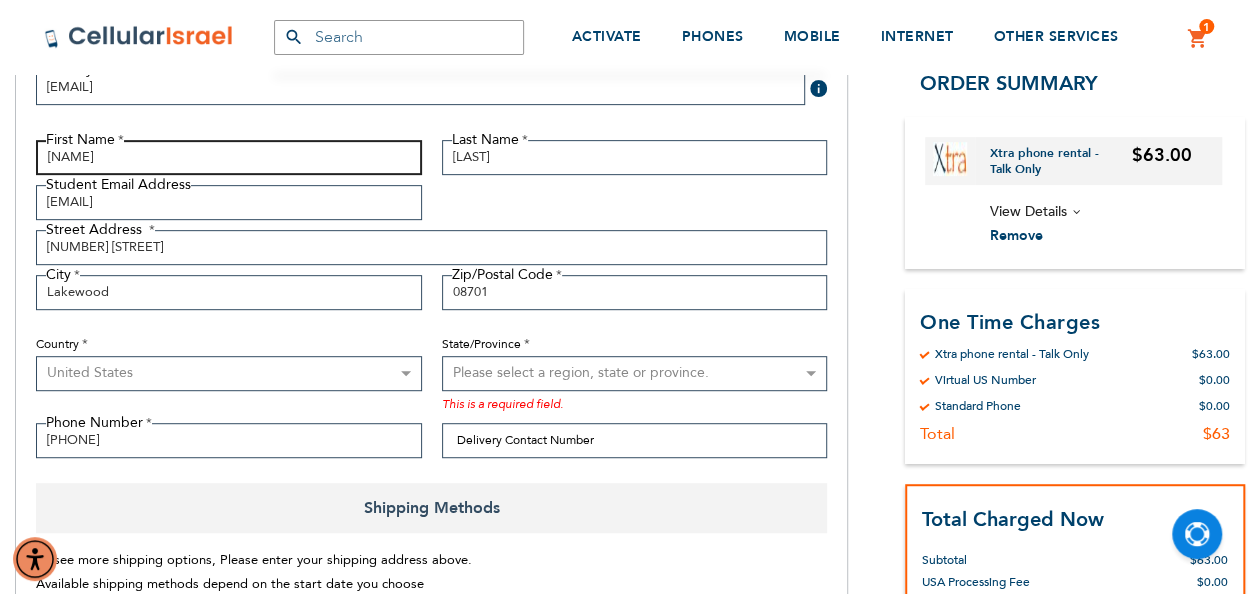 scroll, scrollTop: 370, scrollLeft: 0, axis: vertical 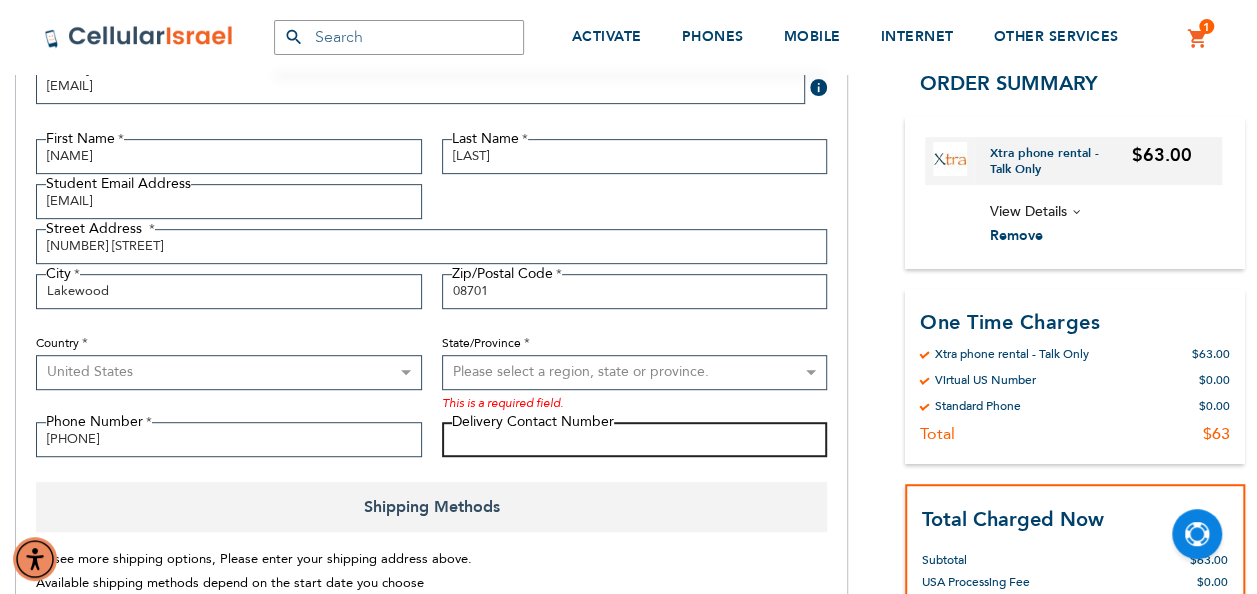 click on "Delivery Contact Number" at bounding box center (635, 439) 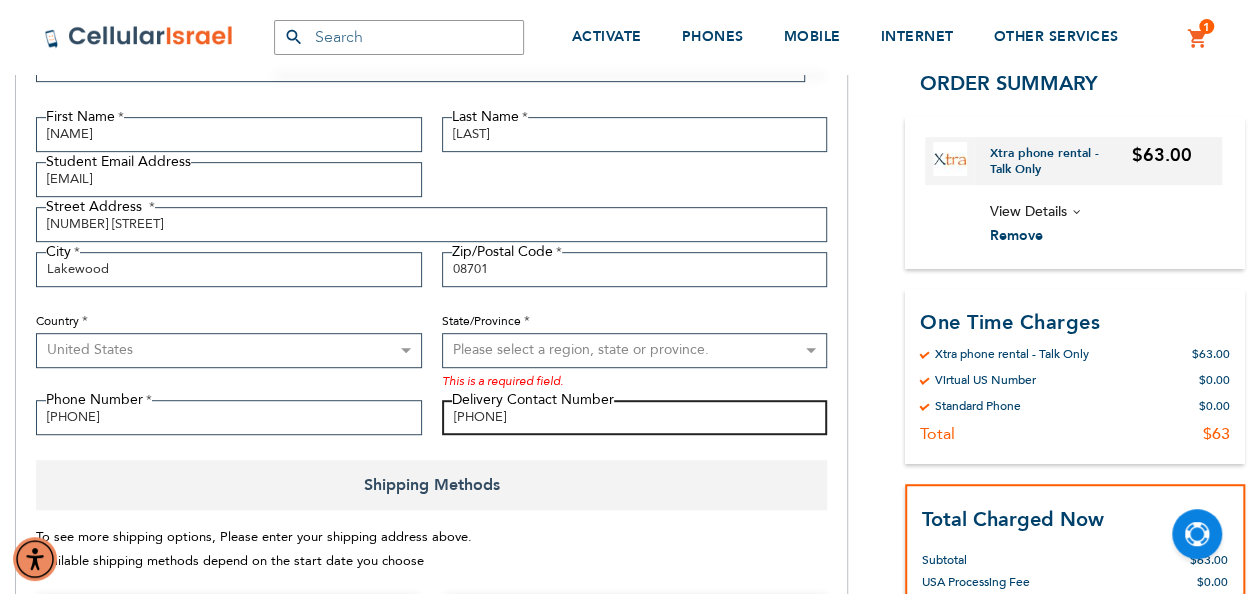scroll, scrollTop: 393, scrollLeft: 0, axis: vertical 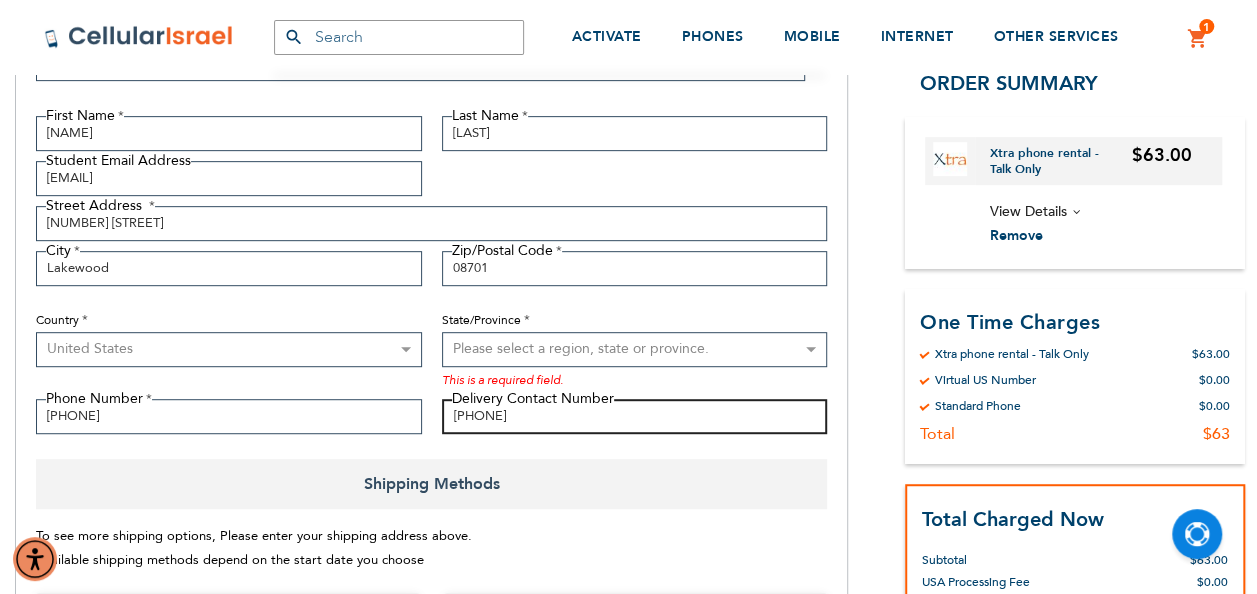click on "0553229289" at bounding box center (635, 416) 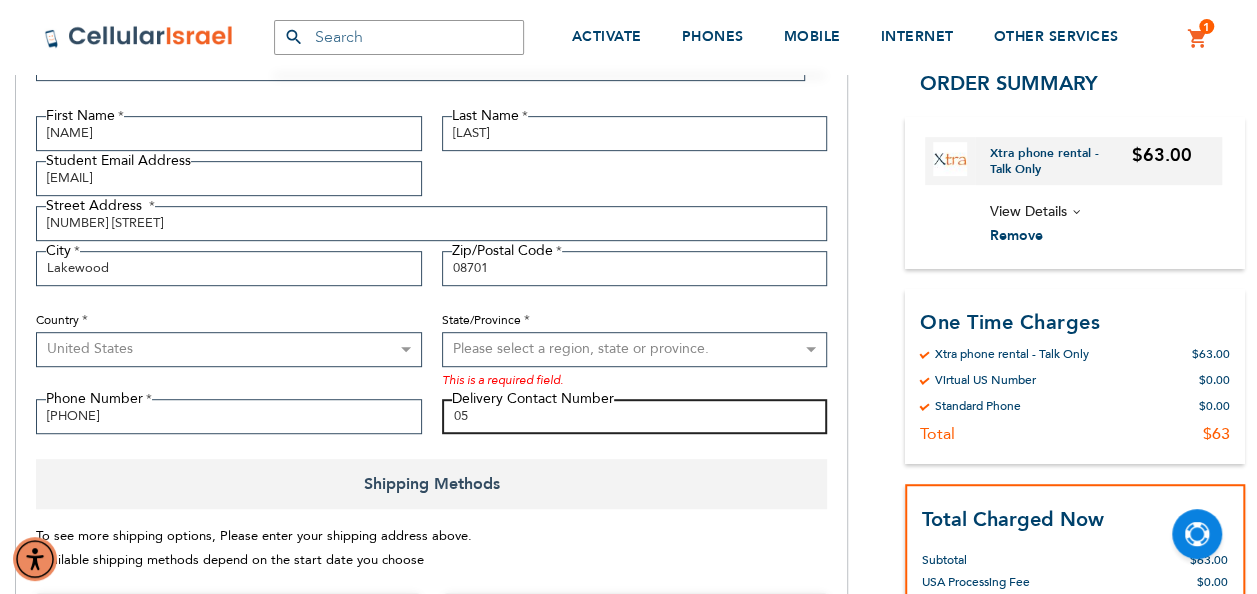 type on "0" 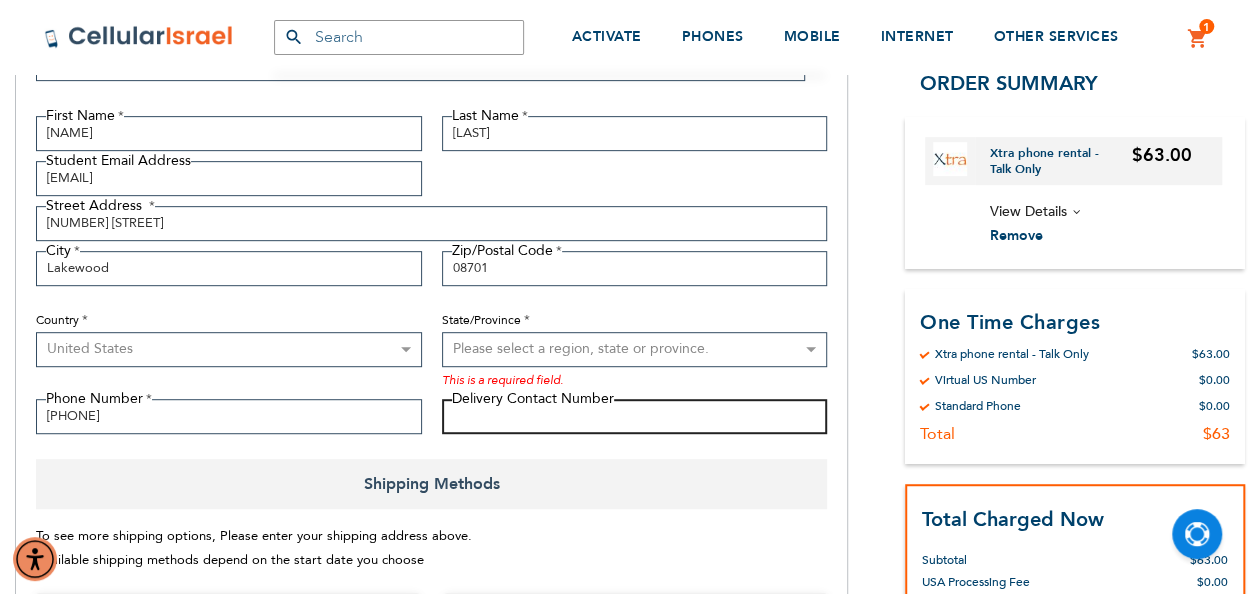 click on "Delivery Contact Number" at bounding box center (635, 416) 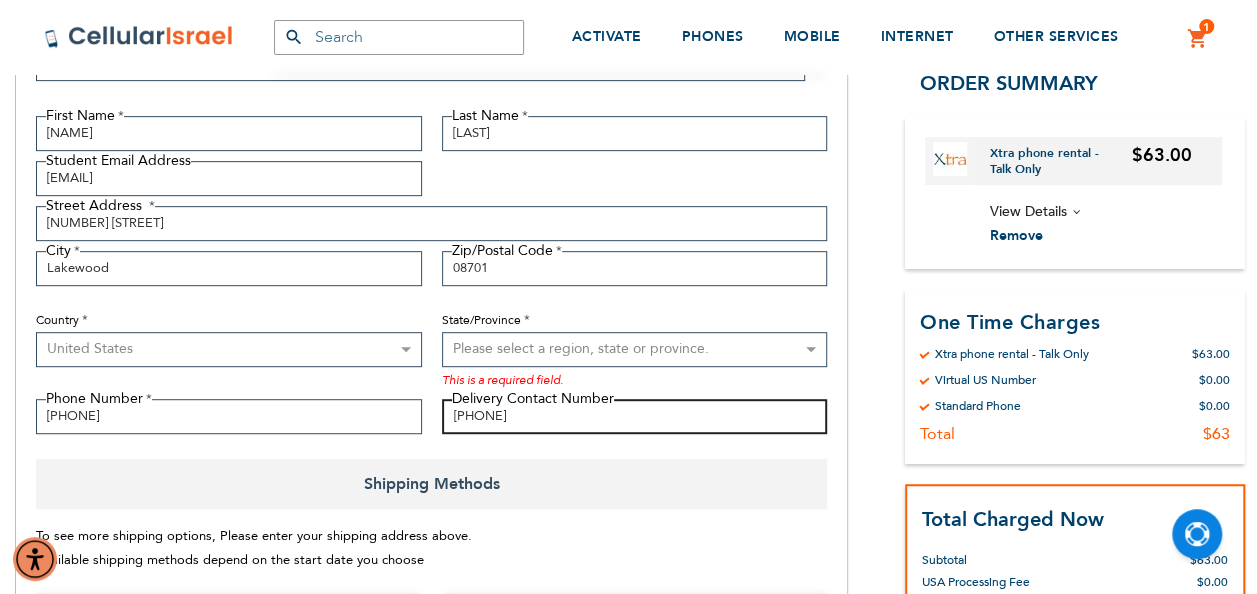 click on "19294965261" at bounding box center (635, 416) 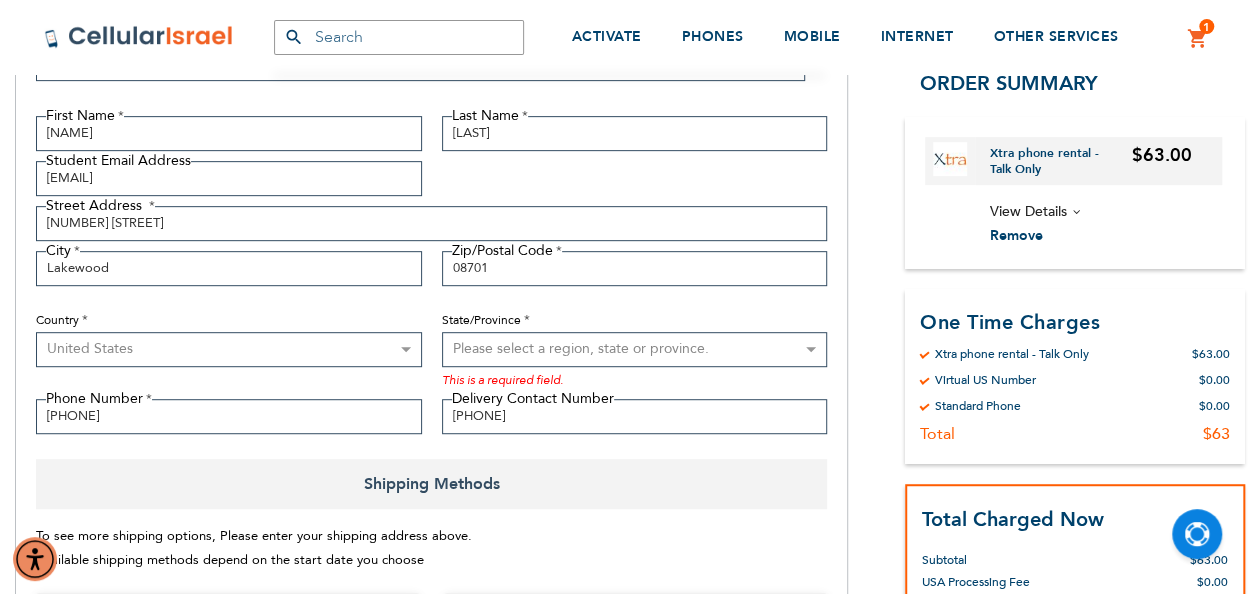 click on "First Name
ISAAC
Last Name
FRIEDMAN
Student Email Address
saramandel04@gmail.com
Street Address
Street Address: Line 1
52 madison ave
City
Lakewood
Zip/Postal Code" at bounding box center [431, 280] 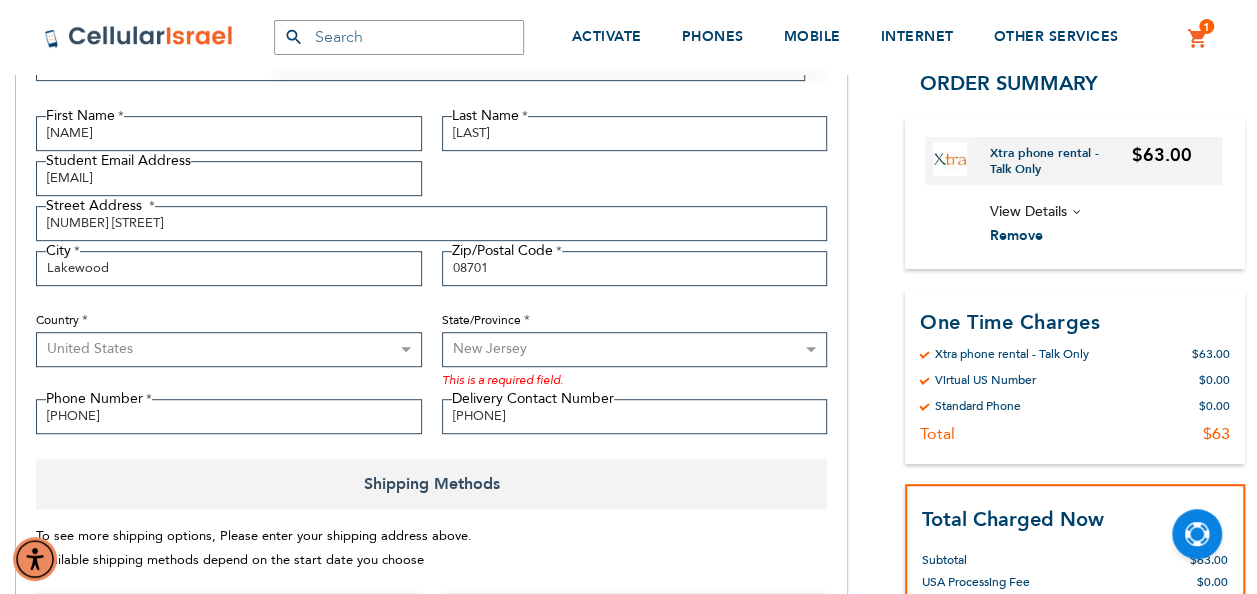 click on "Please select a region, state or province. Alabama Alaska American Samoa Arizona Arkansas Armed Forces Africa Armed Forces Americas Armed Forces Canada Armed Forces Europe Armed Forces Middle East Armed Forces Pacific California Colorado Connecticut Delaware District of Columbia Federated States Of Micronesia Florida Georgia Guam Hawaii Idaho Illinois Indiana Iowa Kansas Kentucky Louisiana Maine Marshall Islands Maryland Massachusetts Michigan Minnesota Mississippi Missouri Montana Nebraska Nevada New Hampshire New Jersey New Mexico New York North Carolina North Dakota Northern Mariana Islands Ohio Oklahoma Oregon Palau Pennsylvania Puerto Rico Rhode Island South Carolina South Dakota Tennessee Texas Utah Vermont Virgin Islands Virginia Washington West Virginia Wisconsin Wyoming" at bounding box center (635, 349) 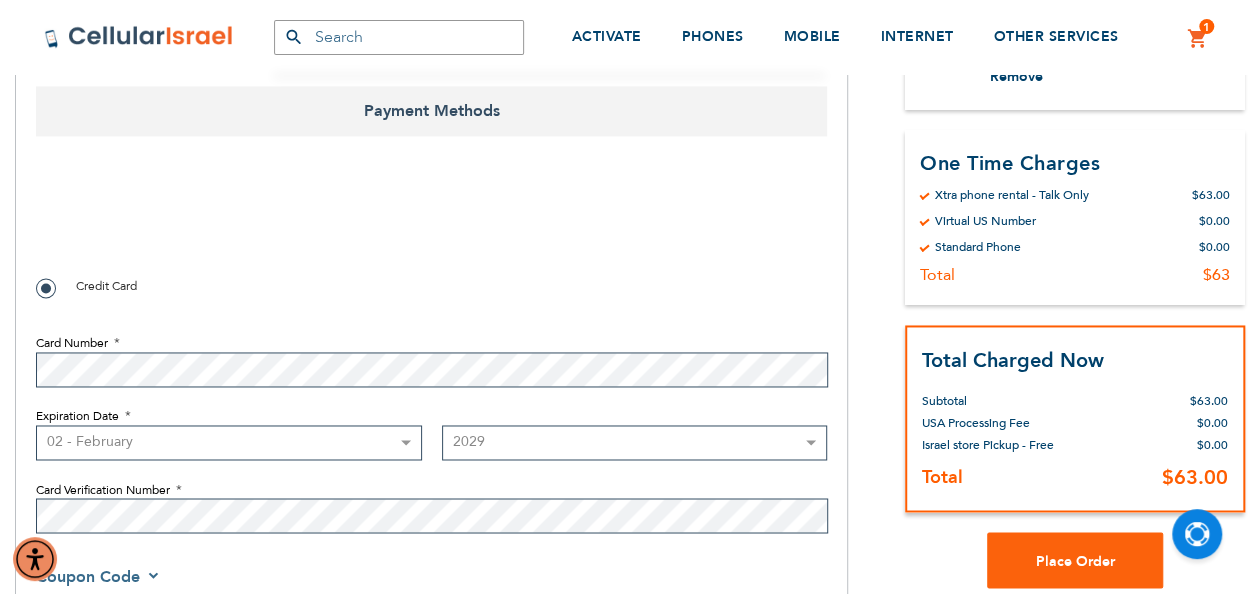 scroll, scrollTop: 1418, scrollLeft: 0, axis: vertical 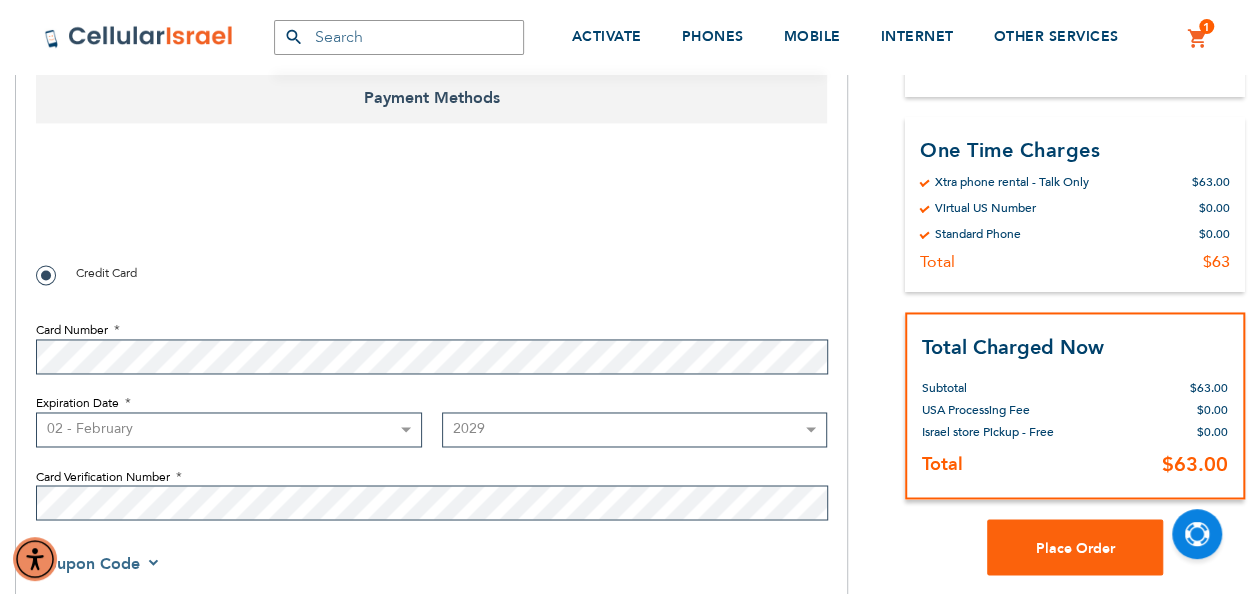checkbox on "true" 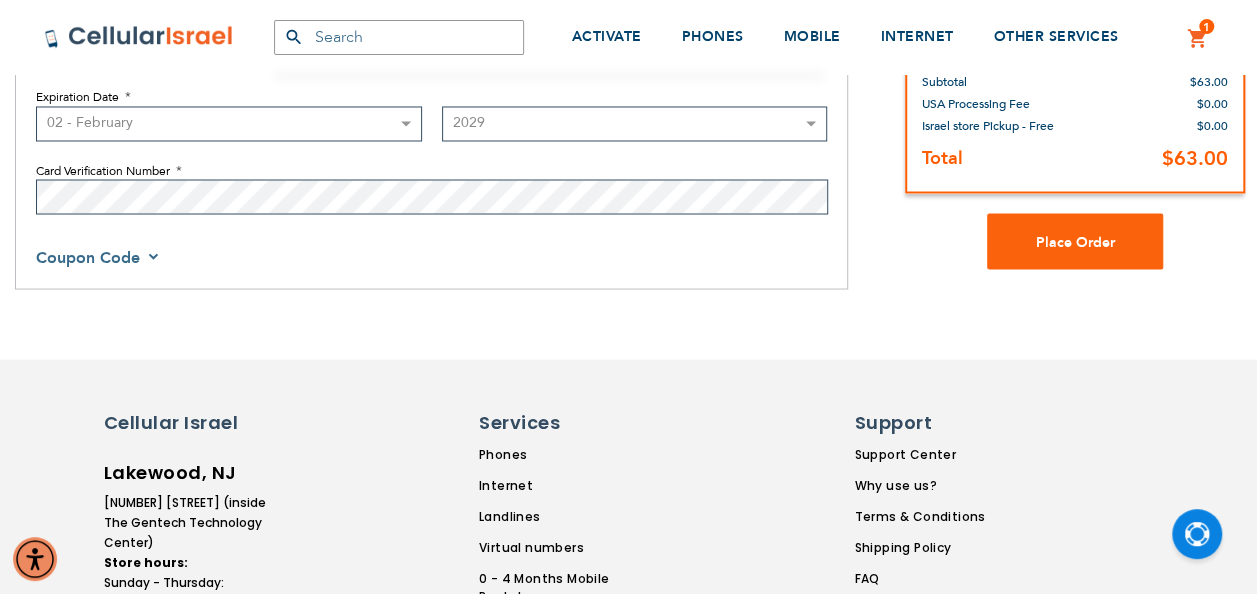 scroll, scrollTop: 1716, scrollLeft: 0, axis: vertical 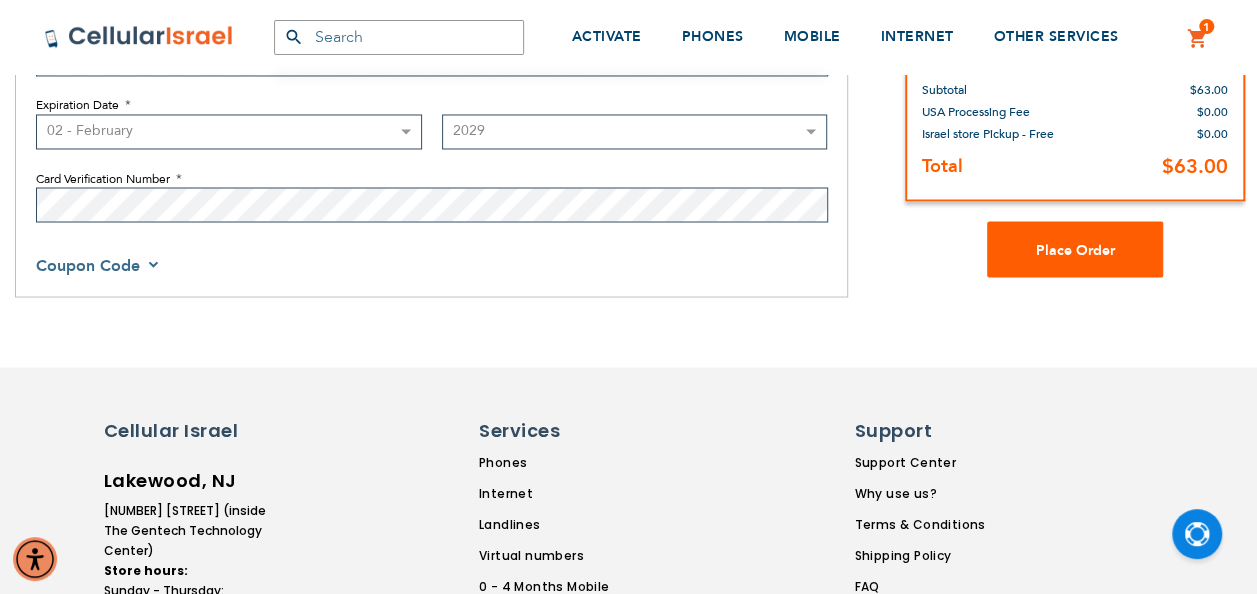 click on "Place Order" at bounding box center (1075, 249) 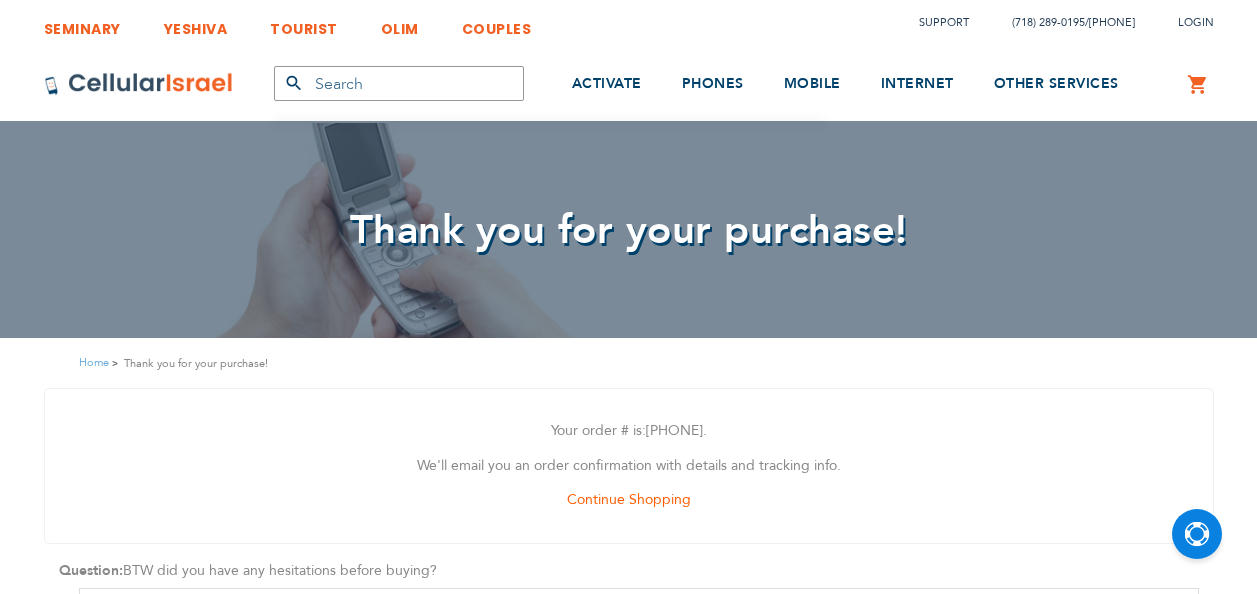 scroll, scrollTop: 0, scrollLeft: 0, axis: both 